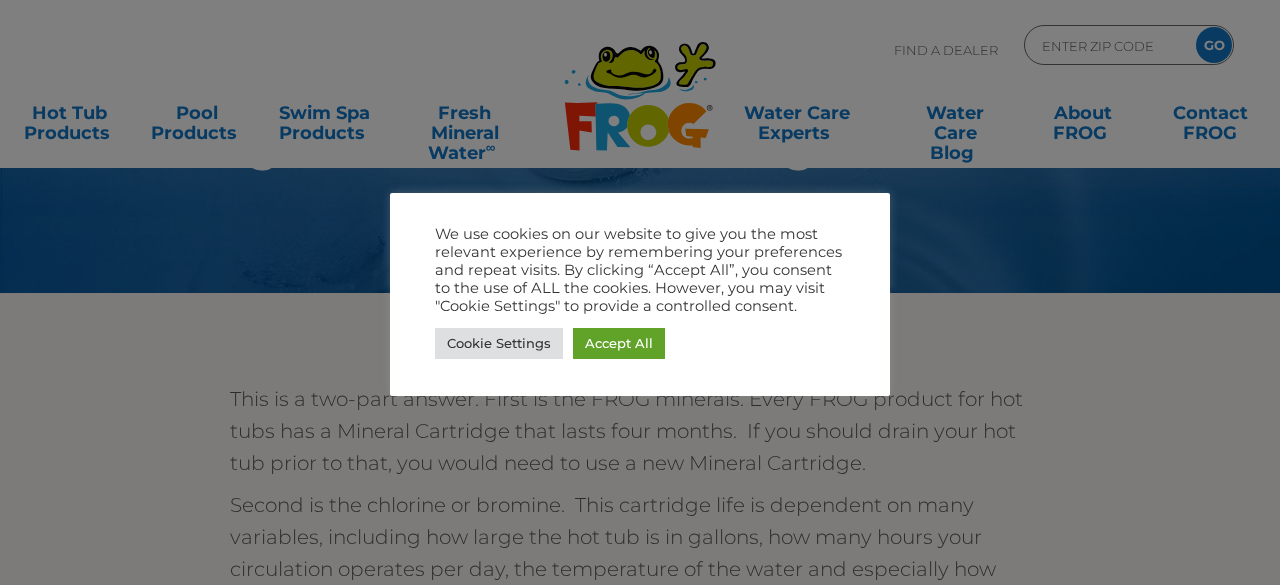 scroll, scrollTop: 77, scrollLeft: 0, axis: vertical 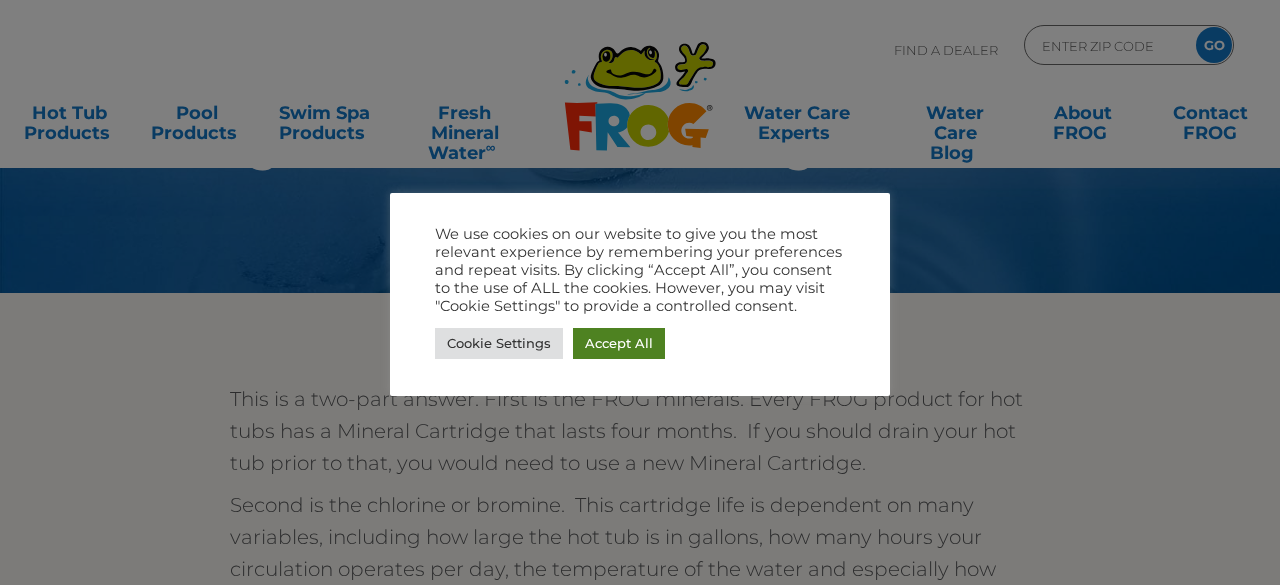 click on "Accept All" at bounding box center [619, 343] 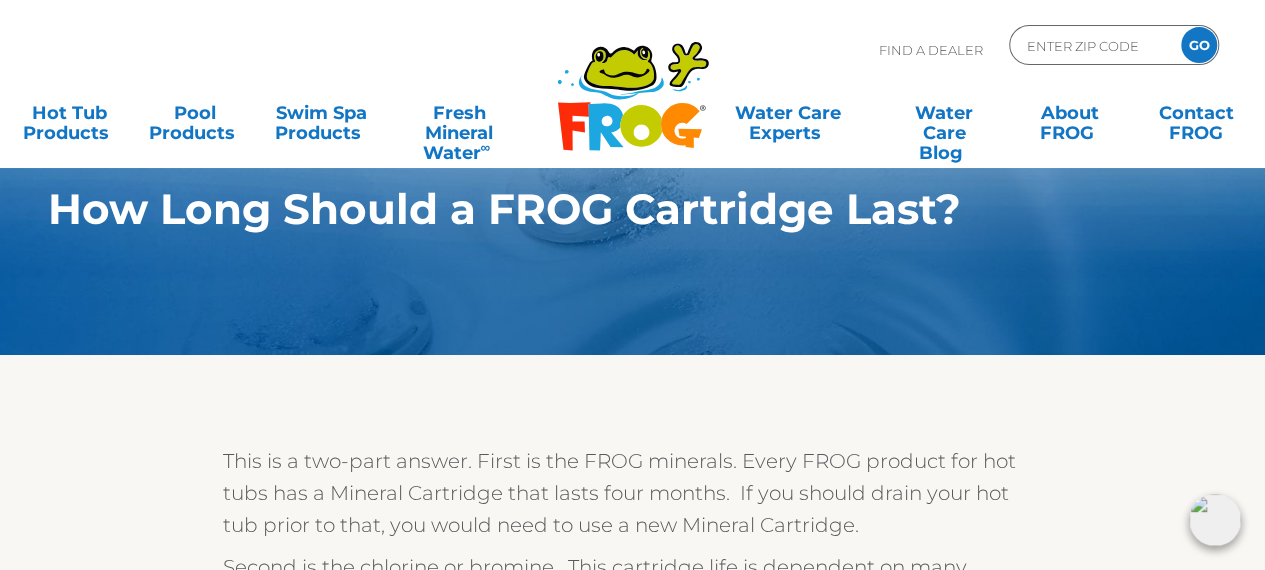 scroll, scrollTop: 0, scrollLeft: 0, axis: both 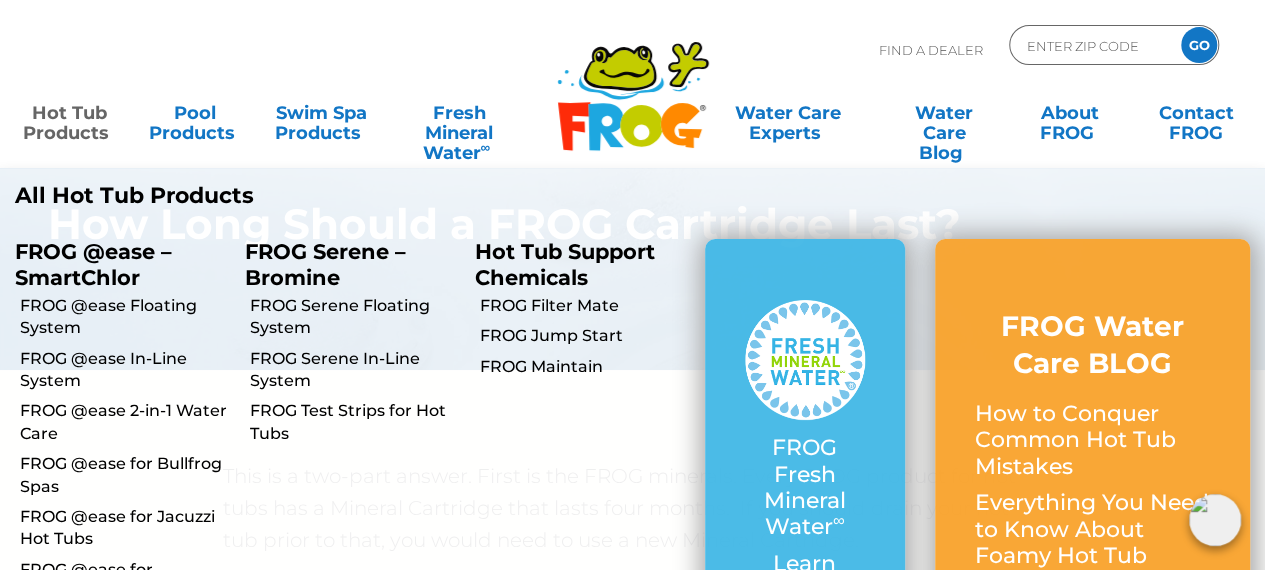 click on "Hot Tub  Products" at bounding box center (69, 113) 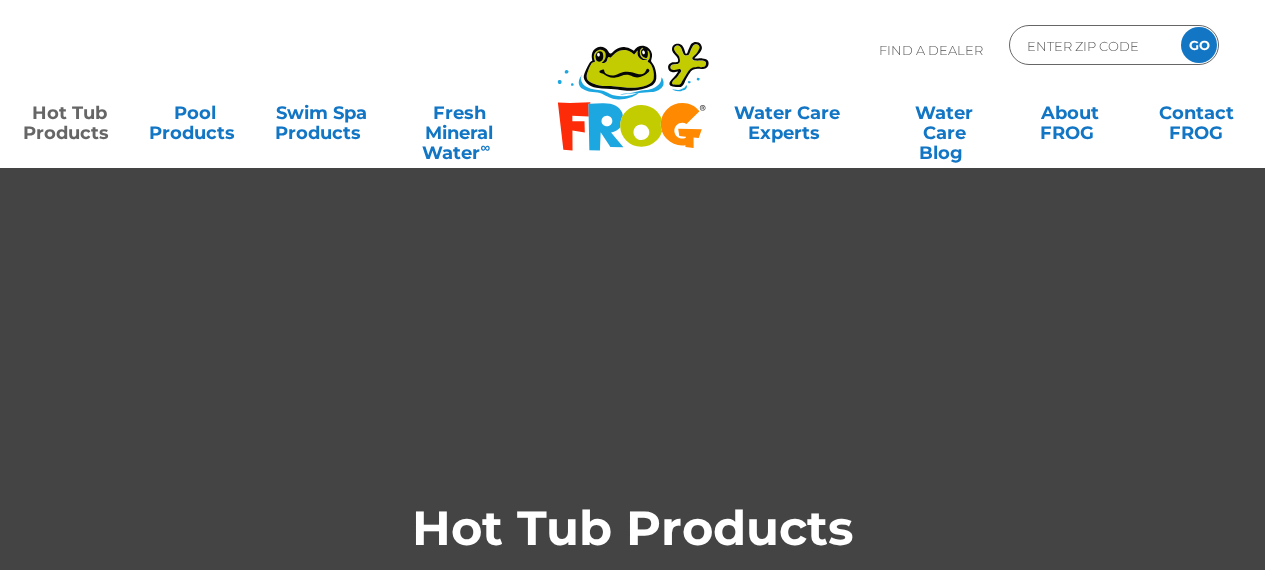 scroll, scrollTop: 0, scrollLeft: 0, axis: both 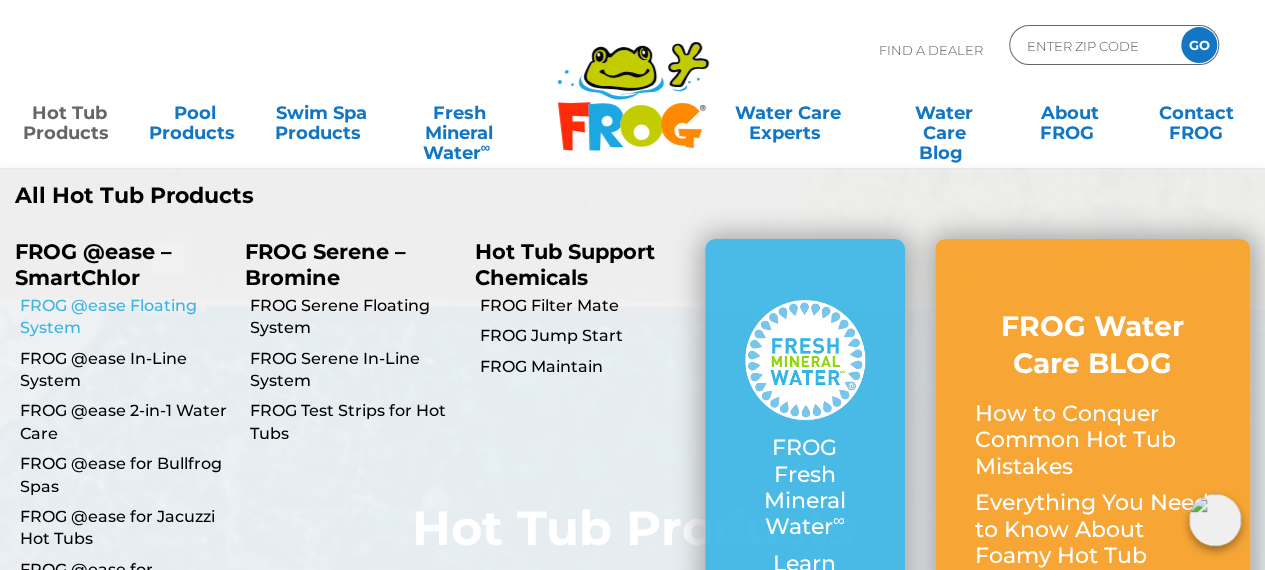 click on "FROG @ease Floating System" at bounding box center [125, 317] 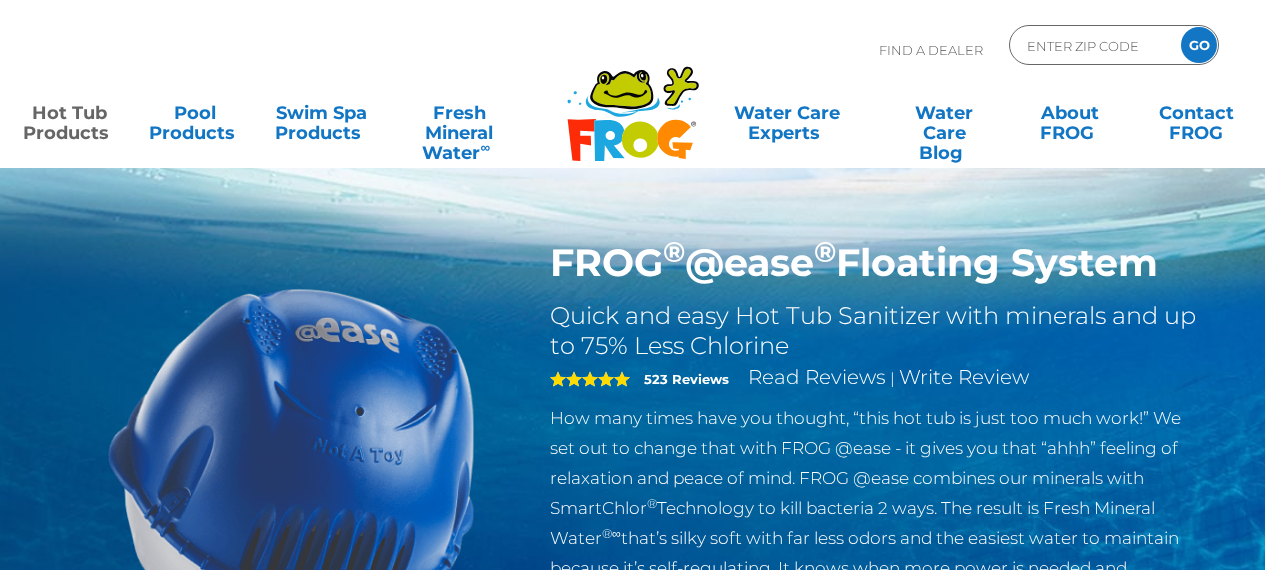 scroll, scrollTop: 0, scrollLeft: 0, axis: both 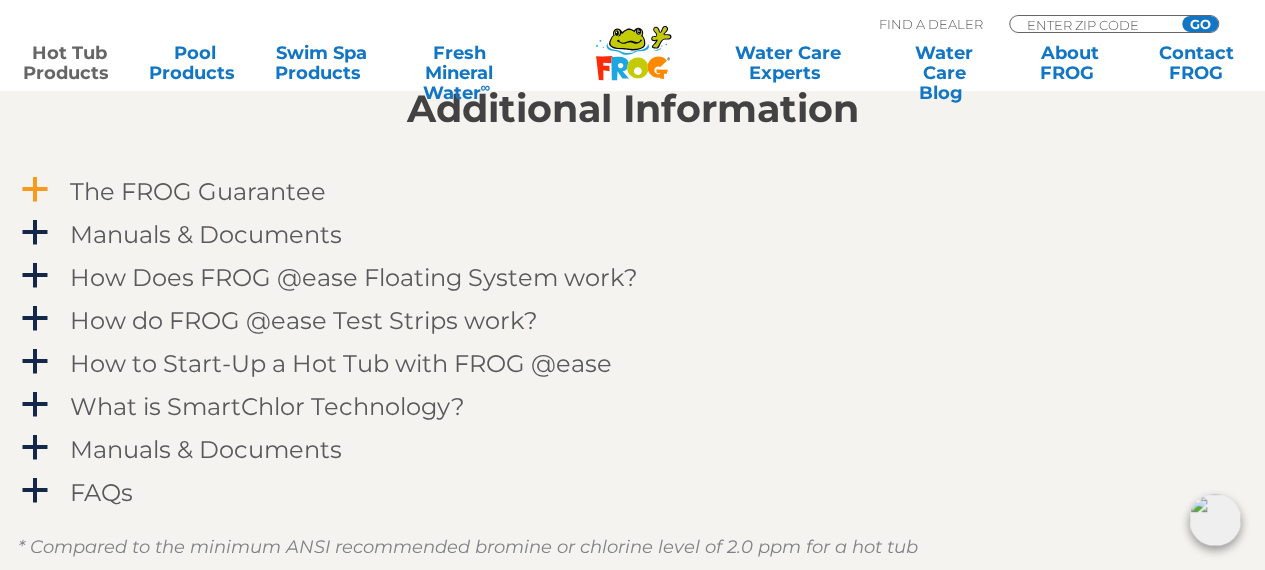 click on "The FROG Guarantee" at bounding box center (198, 191) 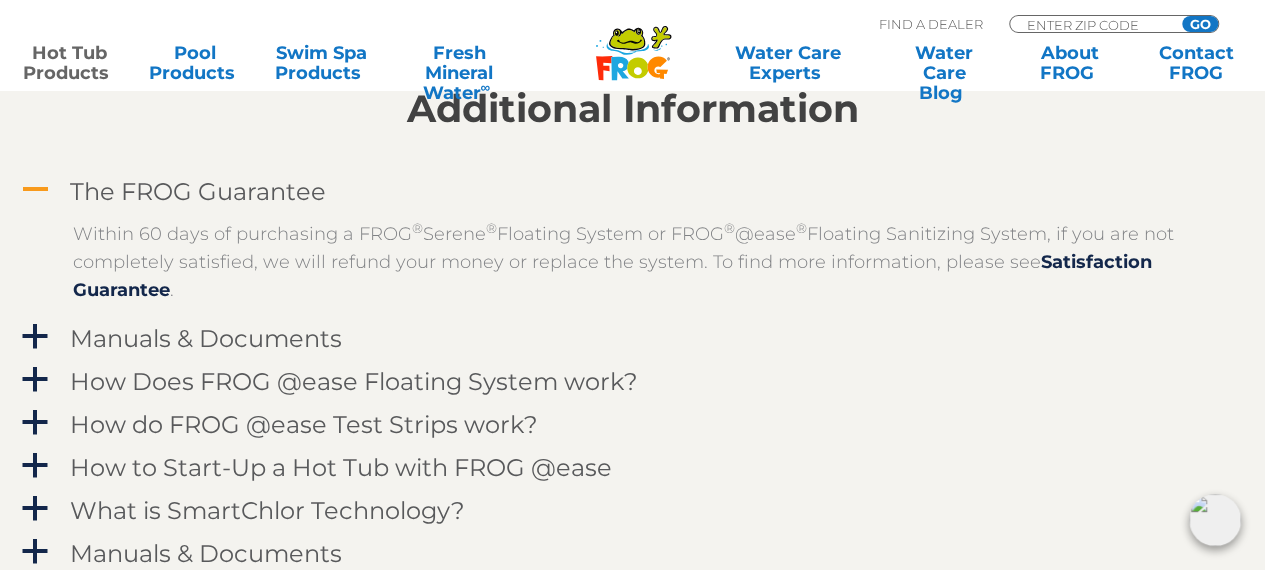 click on "A" at bounding box center [35, 190] 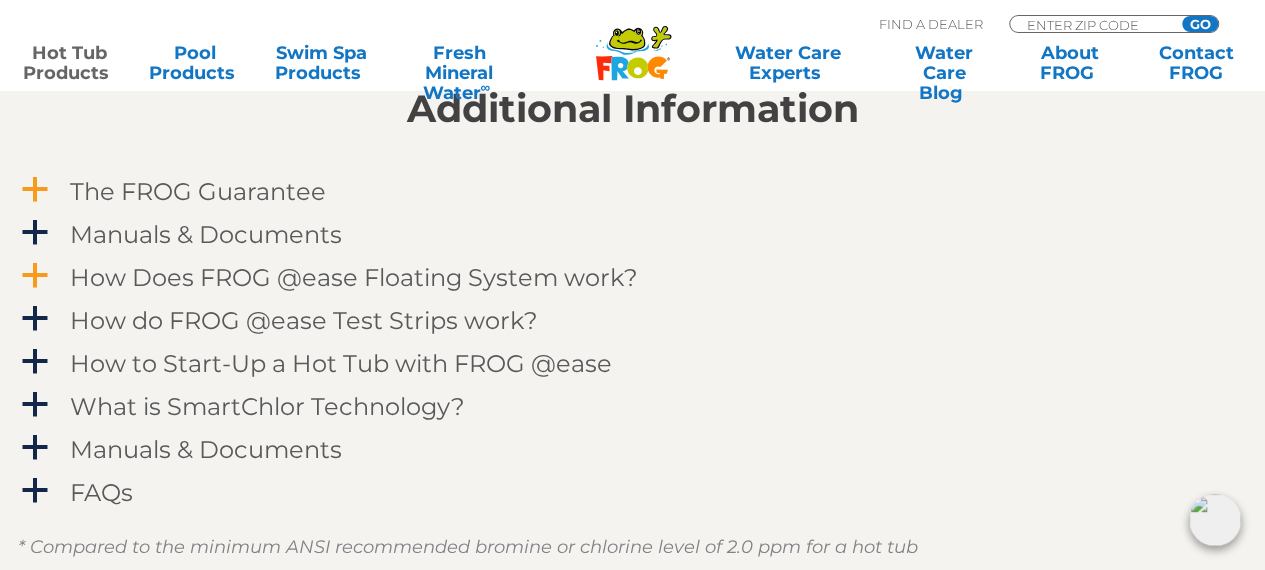 click on "a" at bounding box center (35, 276) 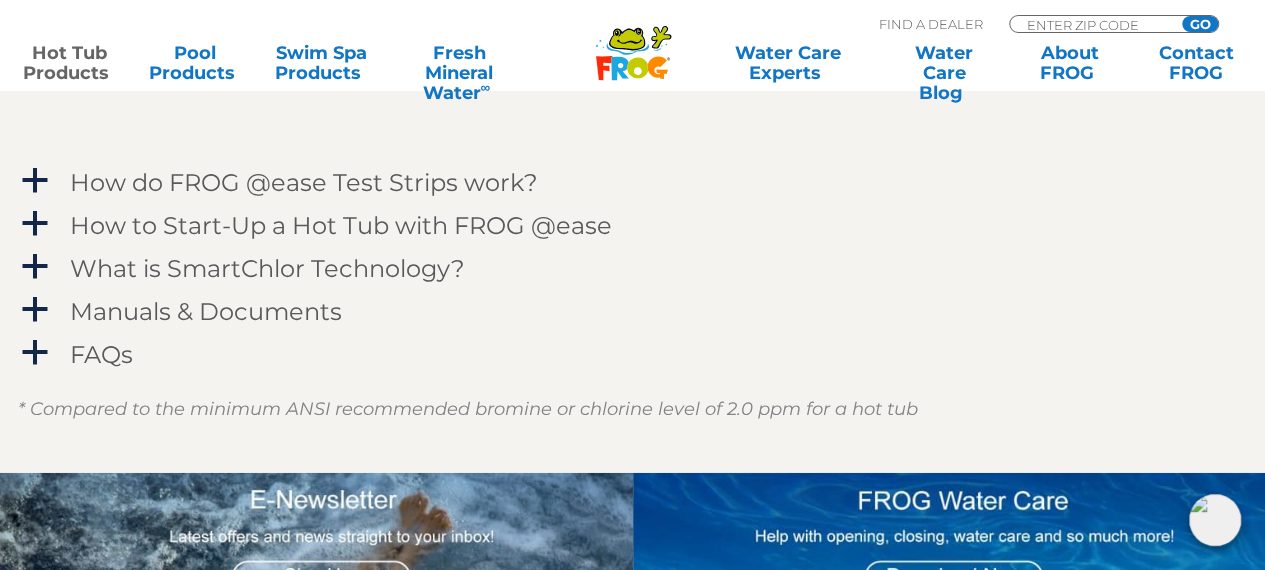 scroll, scrollTop: 2734, scrollLeft: 0, axis: vertical 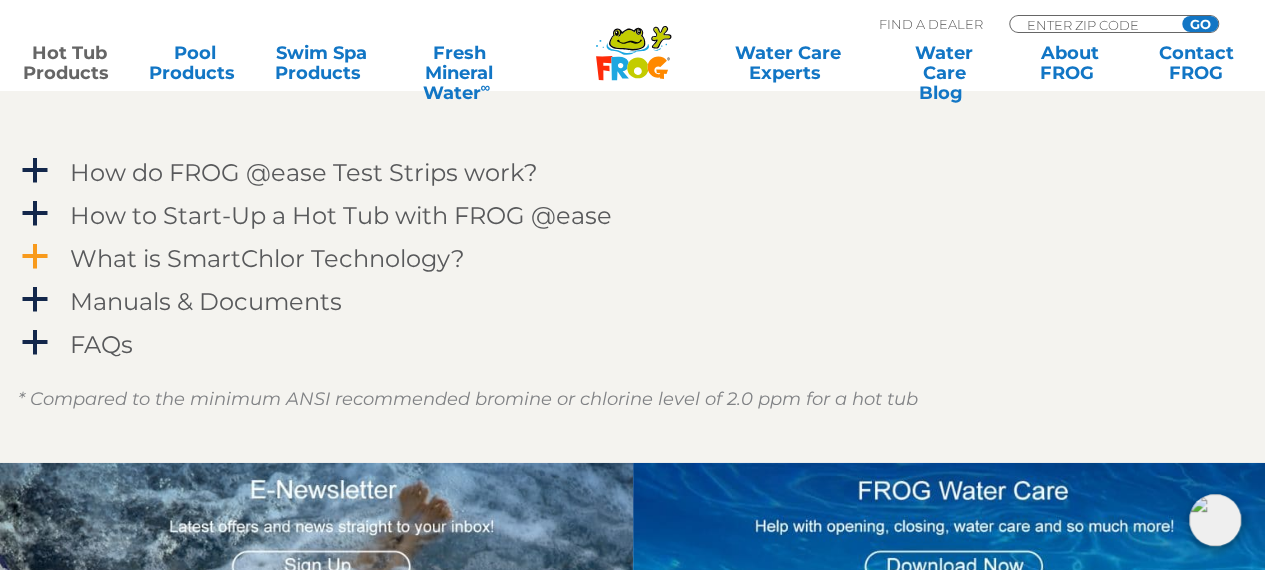 click on "What is SmartChlor Technology?" at bounding box center (267, 258) 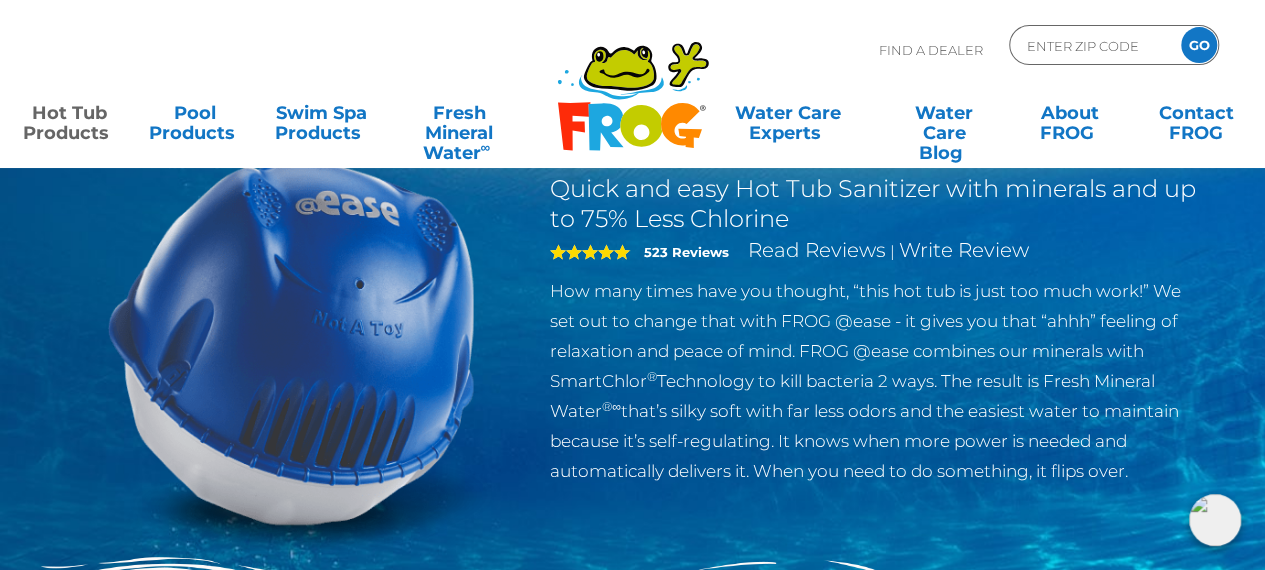 scroll, scrollTop: 117, scrollLeft: 0, axis: vertical 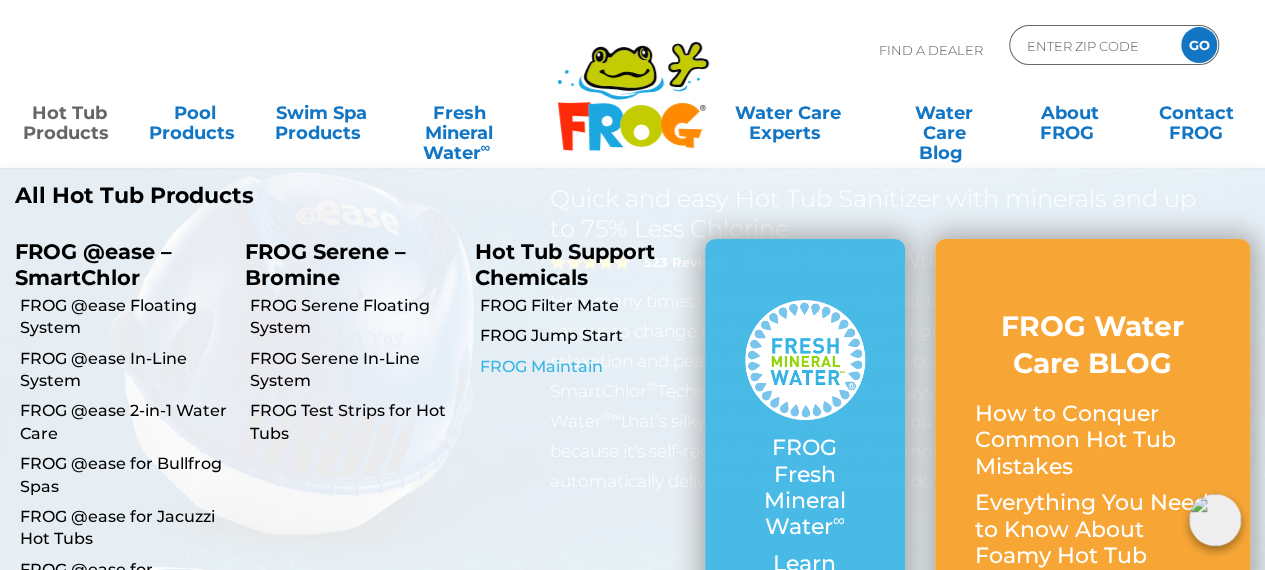 click on "FROG Maintain" at bounding box center (585, 367) 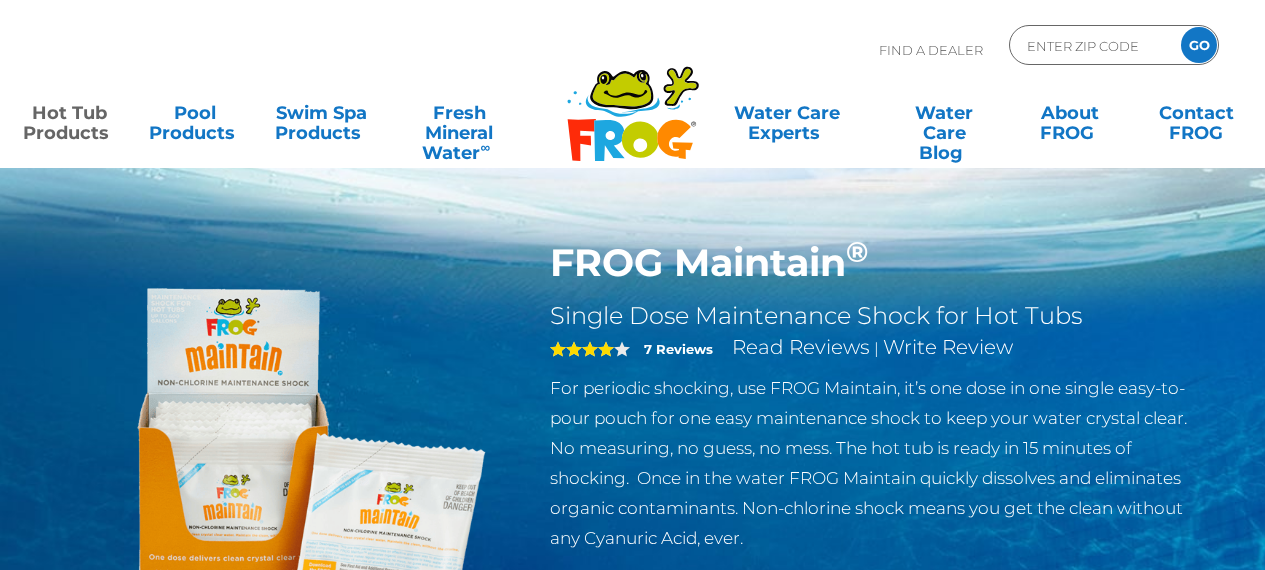 scroll, scrollTop: 0, scrollLeft: 0, axis: both 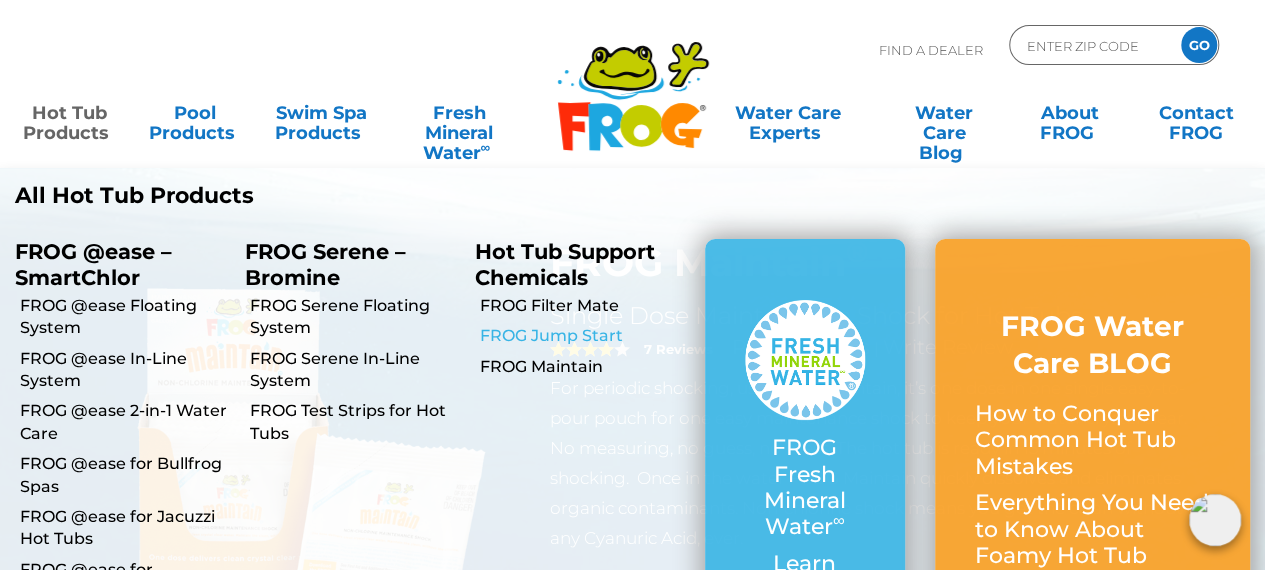 click on "FROG Jump Start" at bounding box center (585, 336) 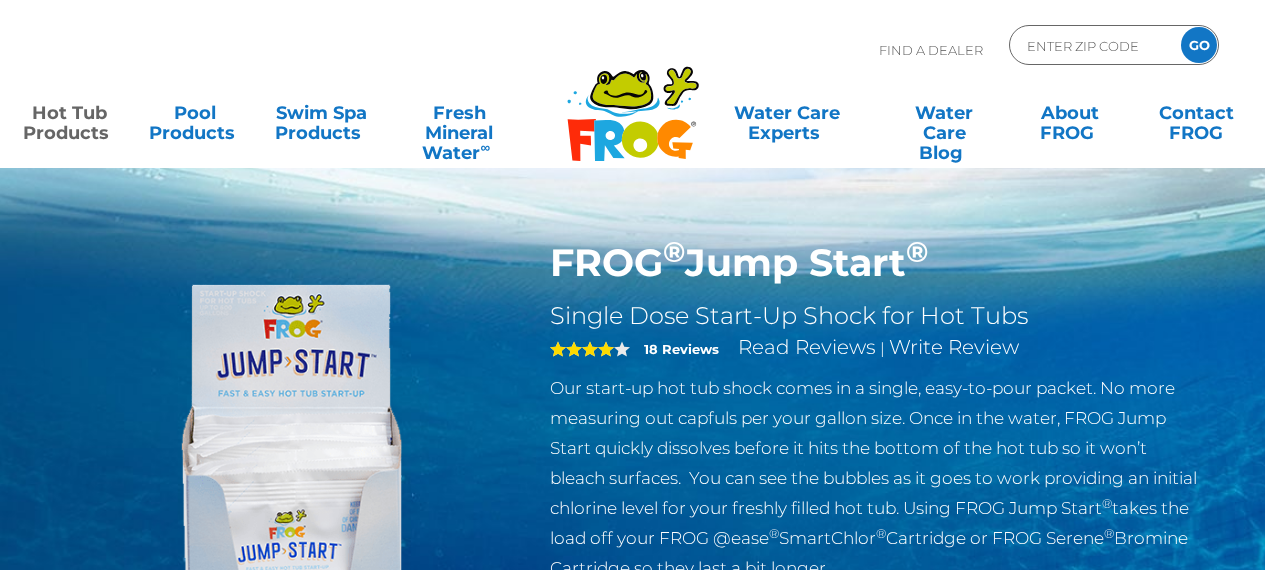 scroll, scrollTop: 0, scrollLeft: 0, axis: both 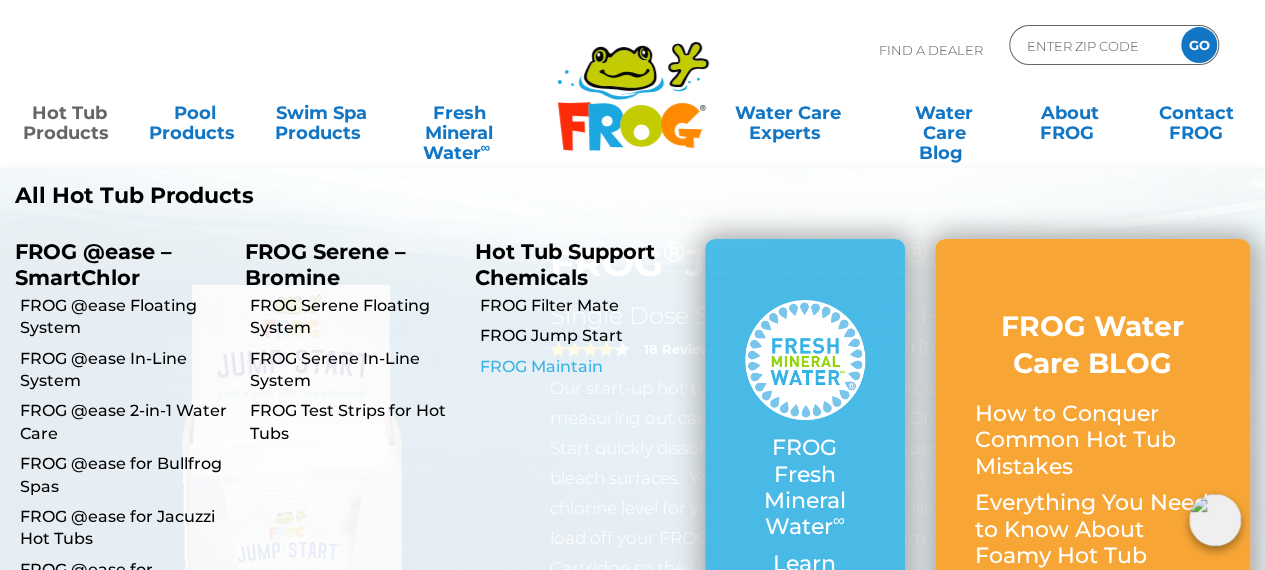 click on "FROG Maintain" at bounding box center (585, 367) 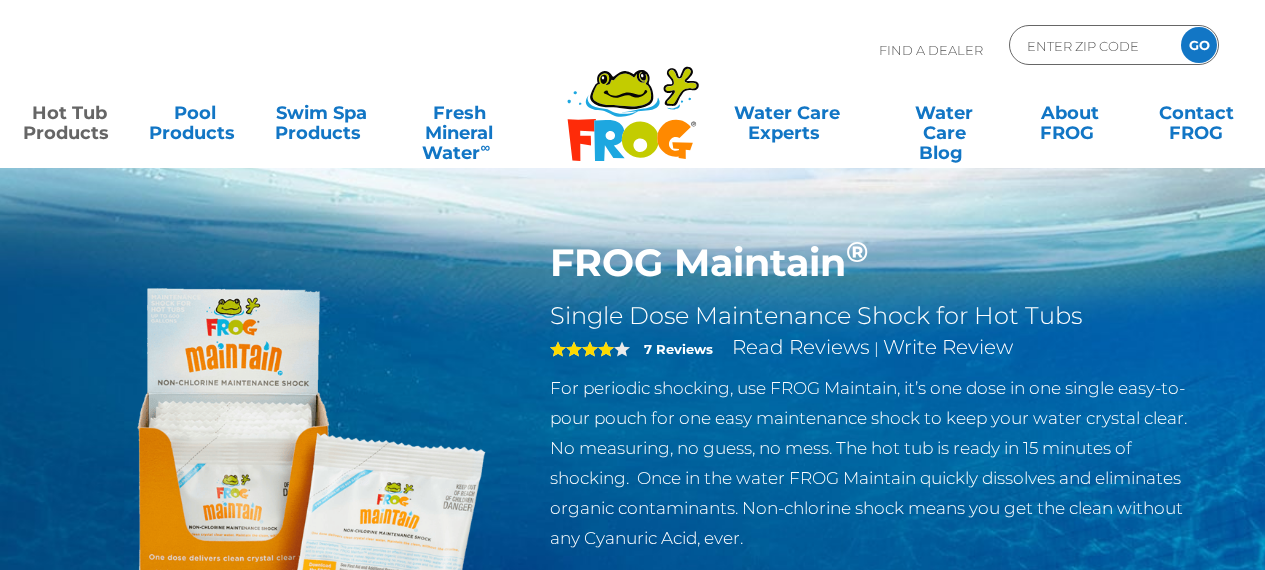scroll, scrollTop: 0, scrollLeft: 0, axis: both 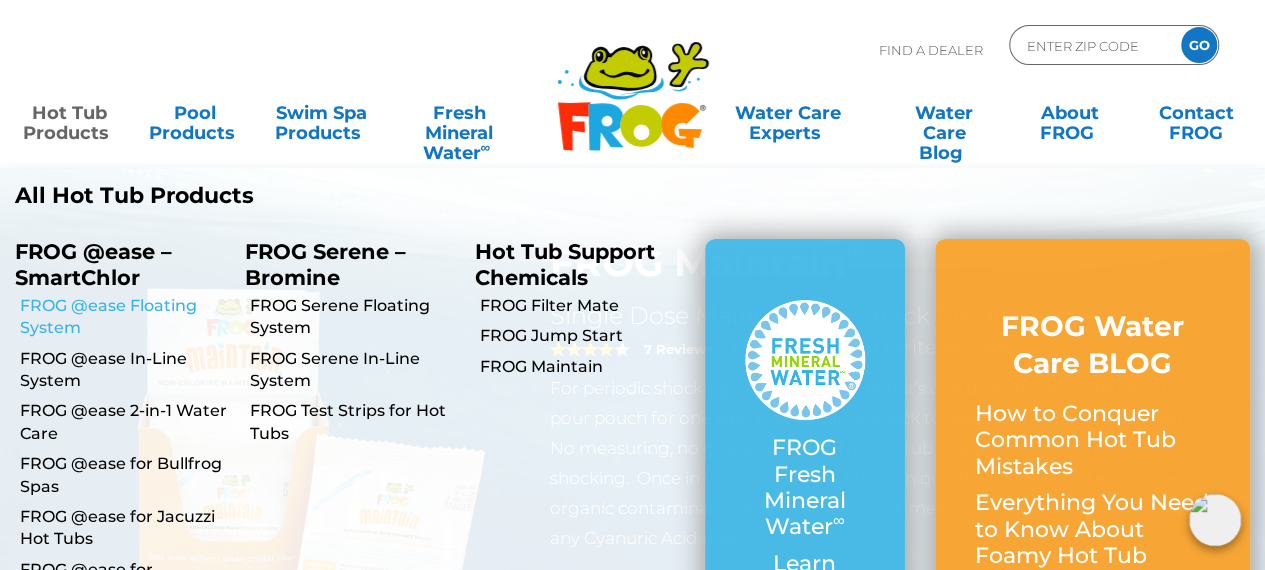 click on "FROG @ease Floating System" at bounding box center (125, 317) 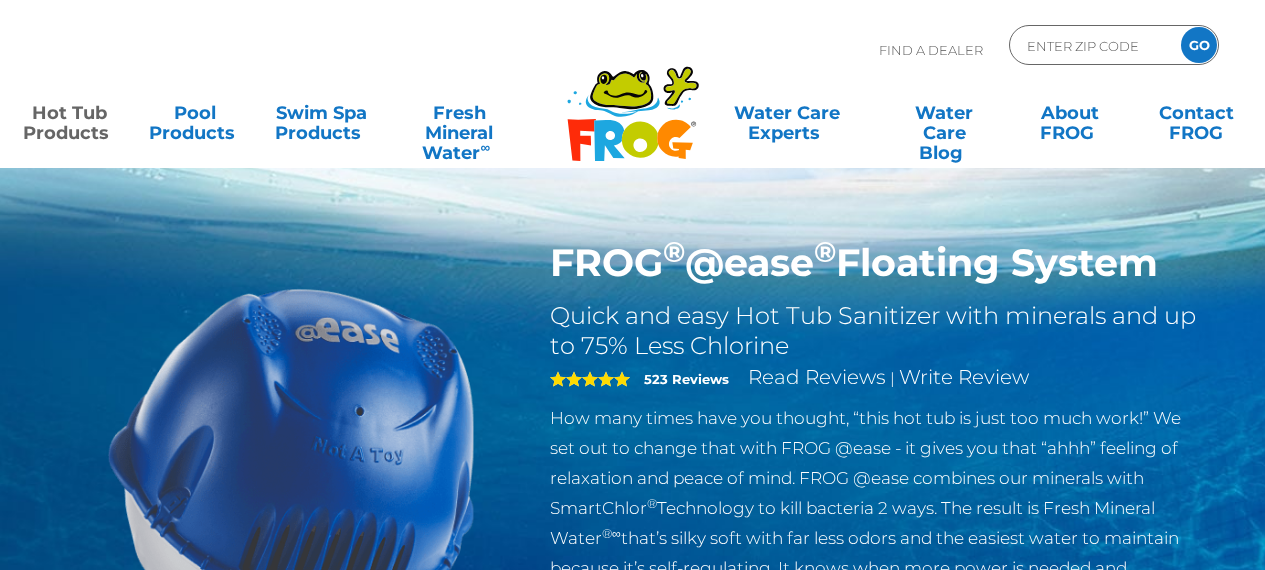 scroll, scrollTop: 0, scrollLeft: 0, axis: both 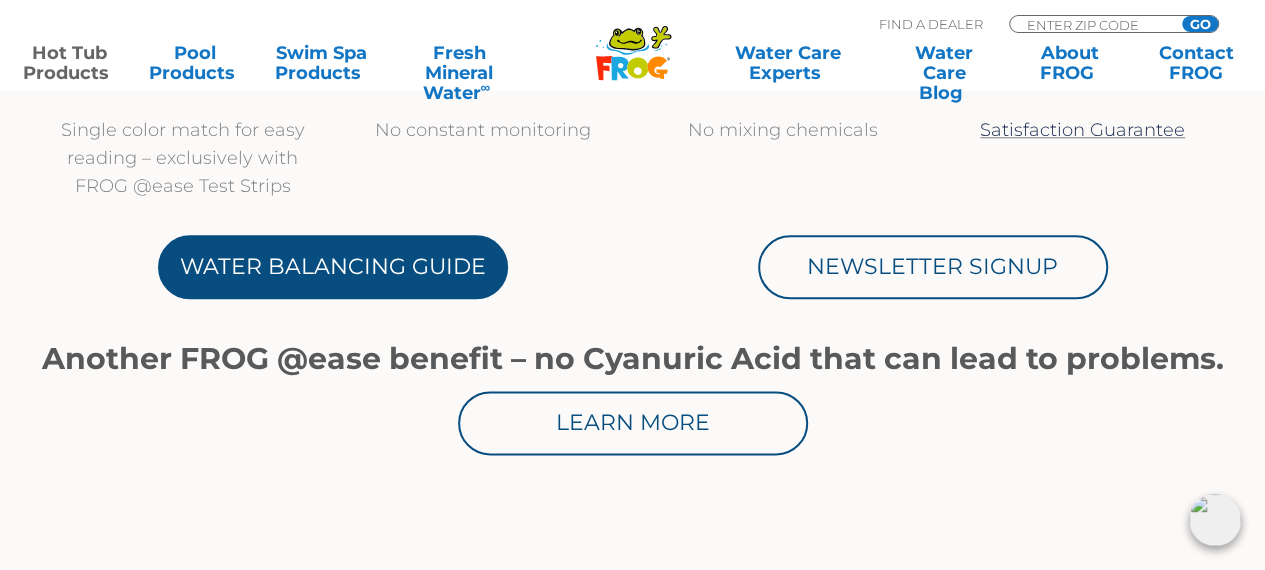 click on "Water Balancing Guide" at bounding box center [333, 267] 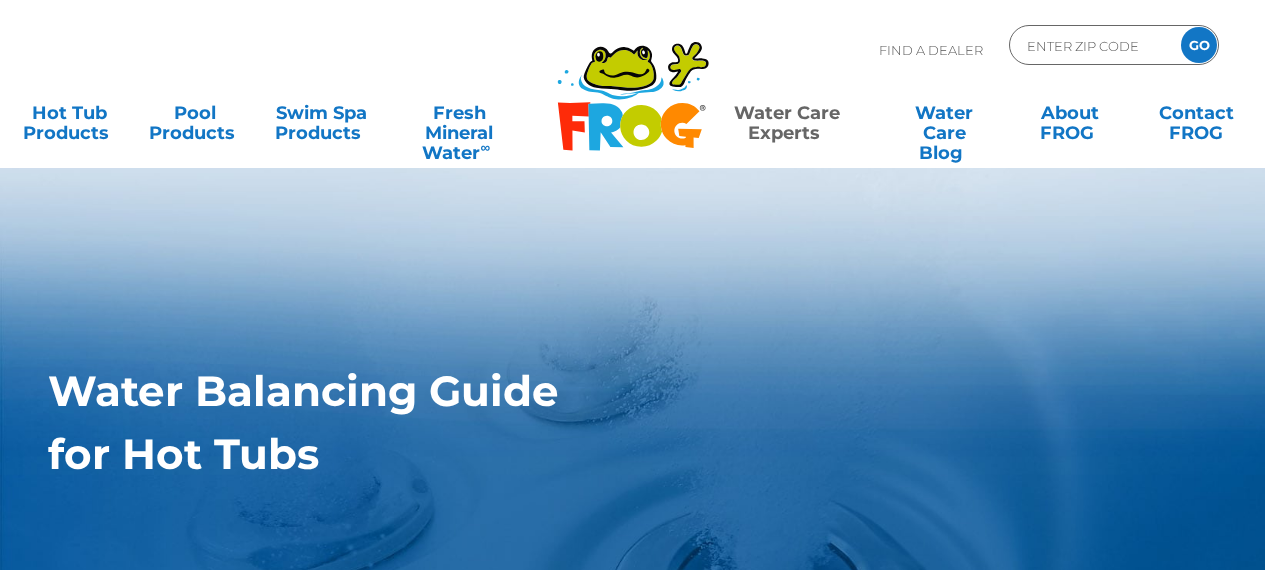 scroll, scrollTop: 0, scrollLeft: 0, axis: both 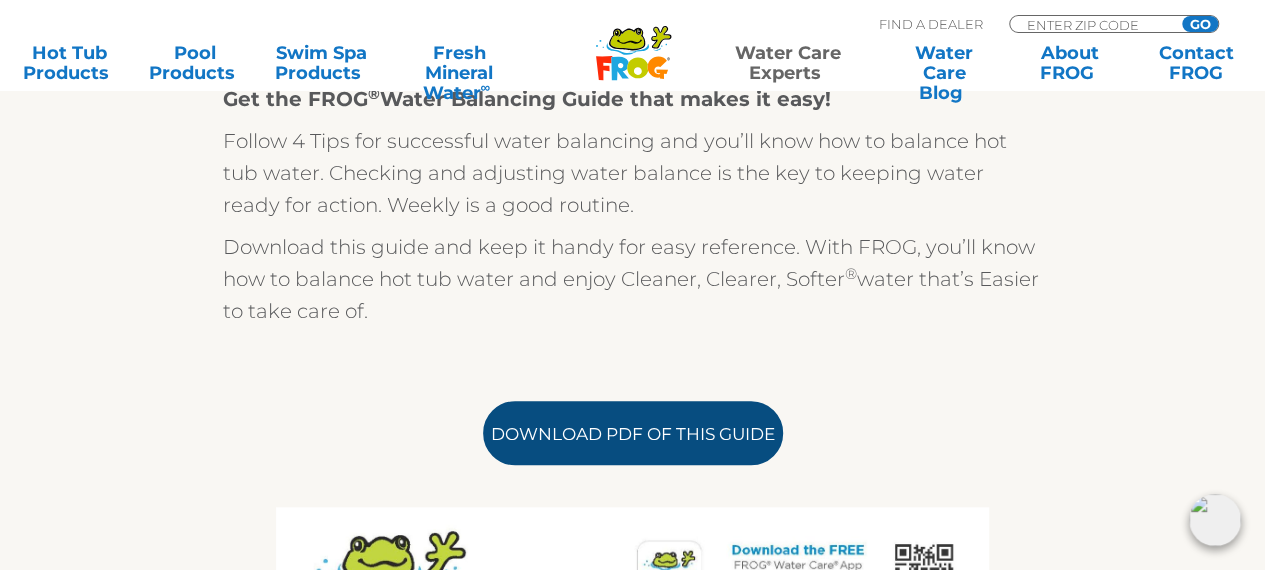 click on "Download PDF of this Guide" at bounding box center [633, 433] 